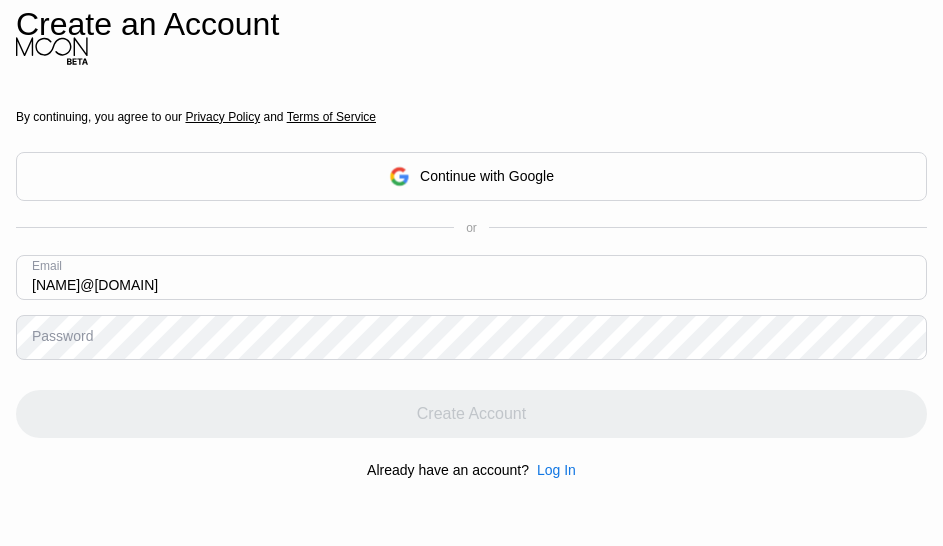scroll, scrollTop: 0, scrollLeft: 0, axis: both 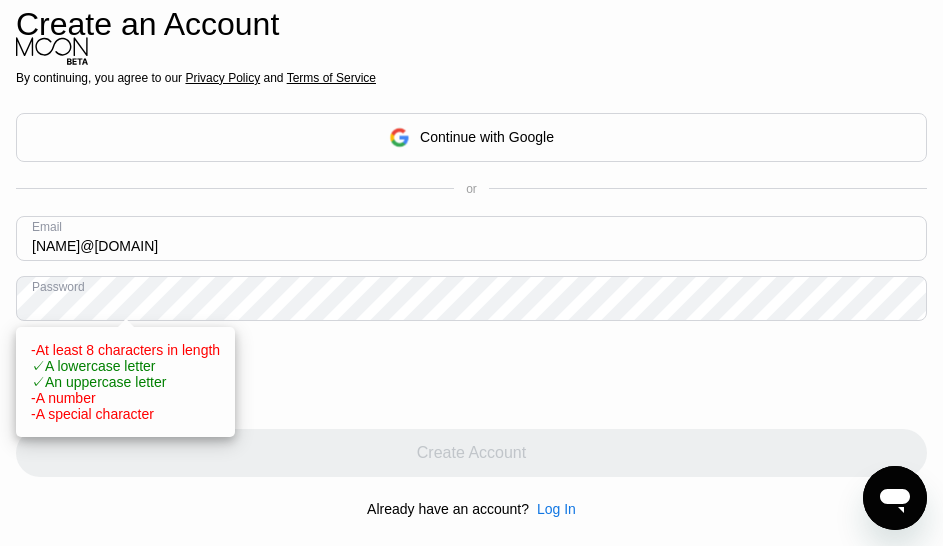 click on "[EMAIL]" at bounding box center [471, 238] 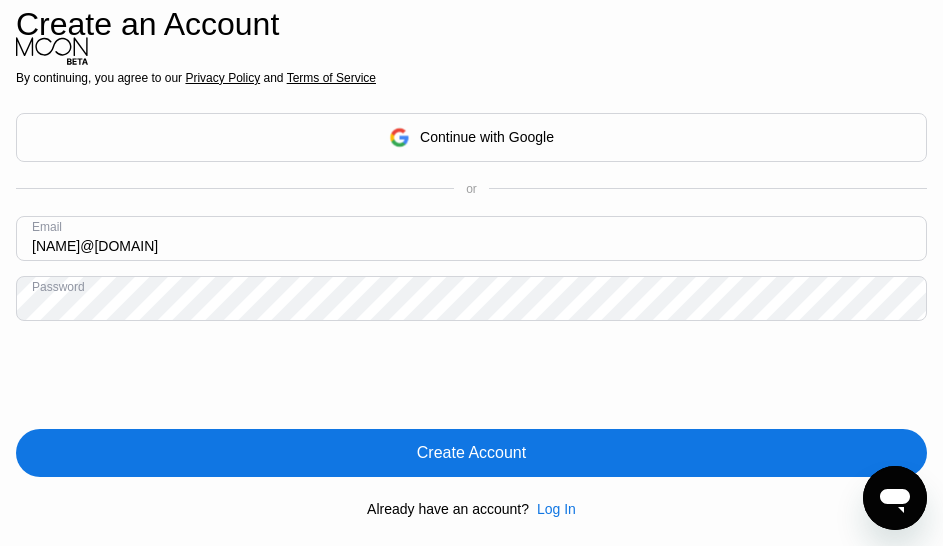 click on "Create Account" at bounding box center [471, 453] 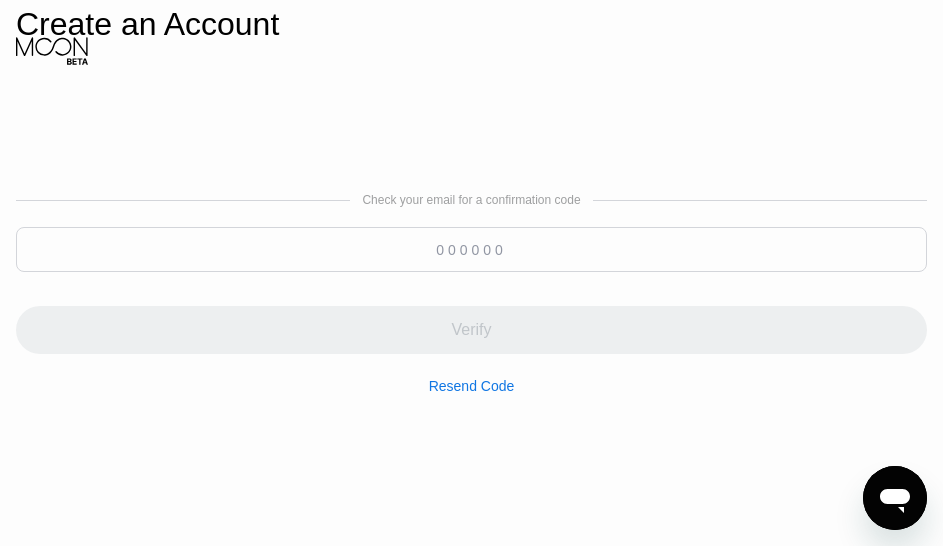 click at bounding box center (471, 249) 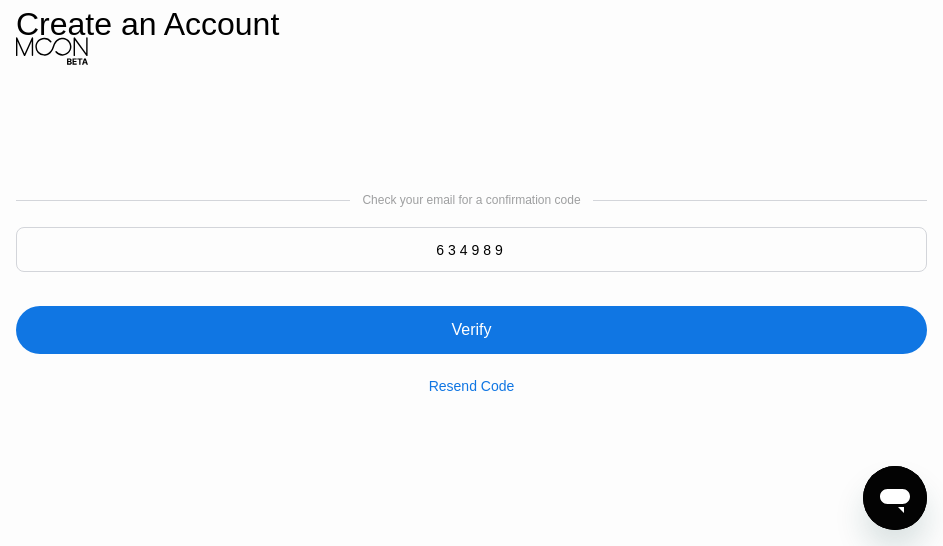 type on "634989" 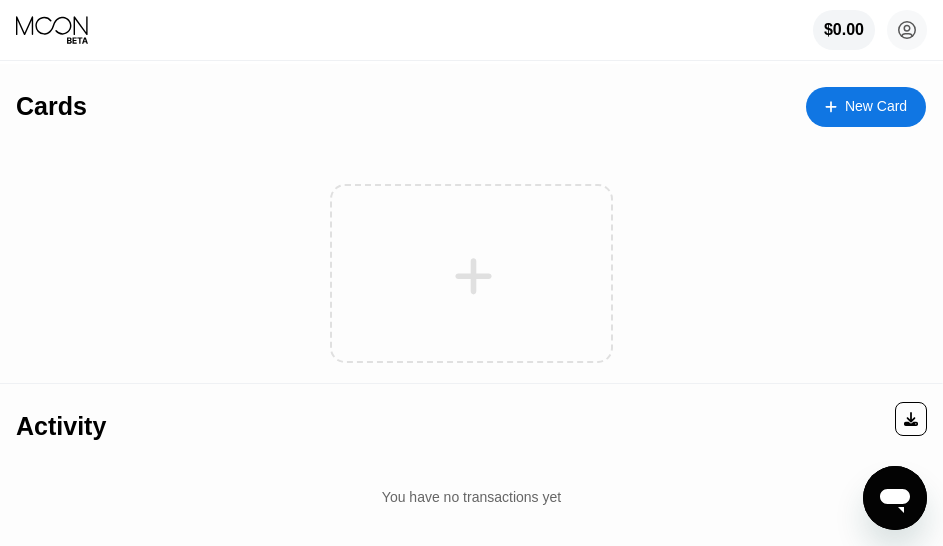 click on "New Card" at bounding box center (876, 106) 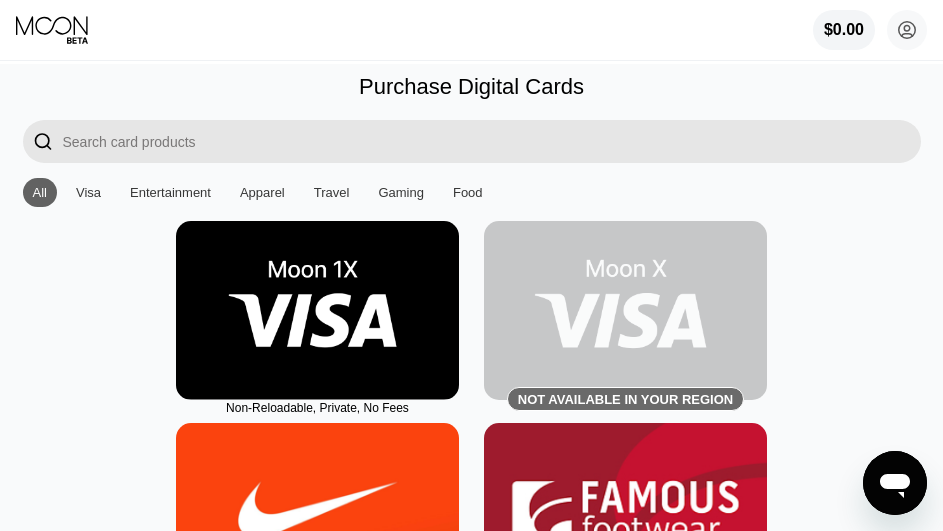 click at bounding box center [317, 310] 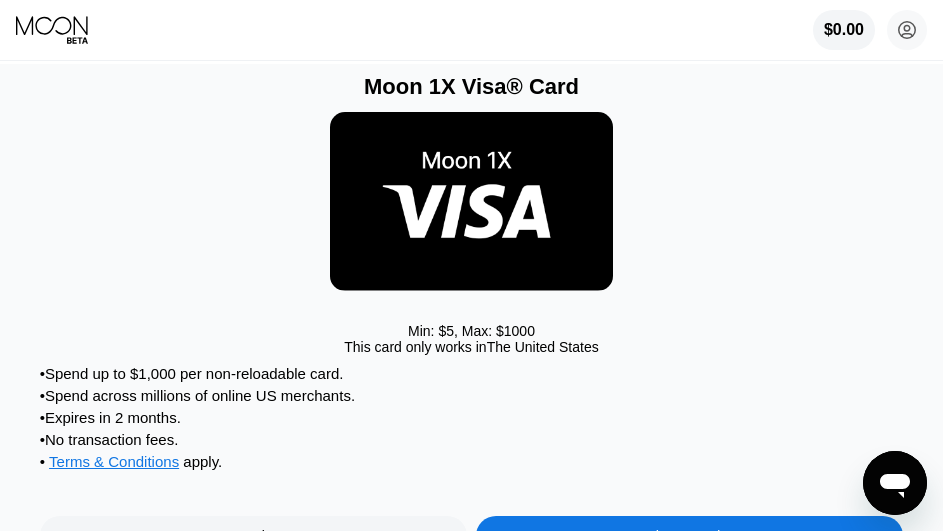 scroll, scrollTop: 300, scrollLeft: 0, axis: vertical 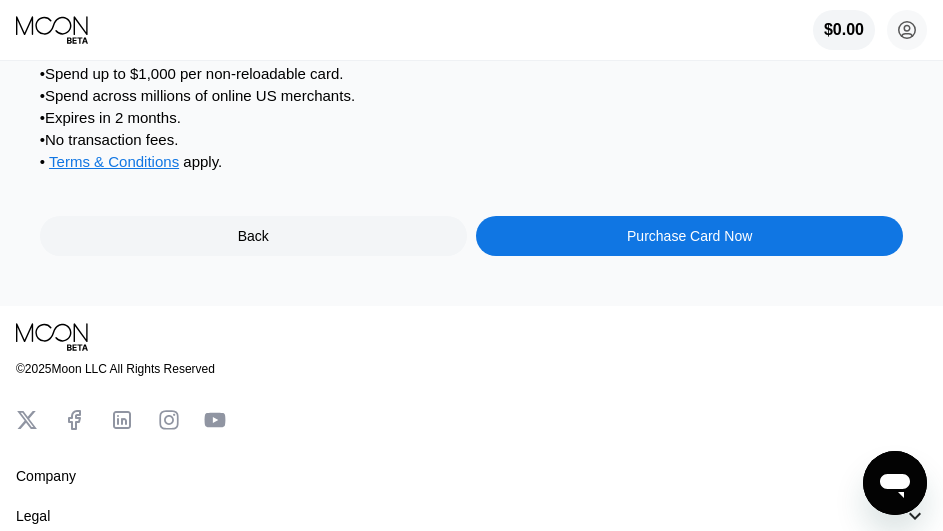 click on "Purchase Card Now" at bounding box center [689, 236] 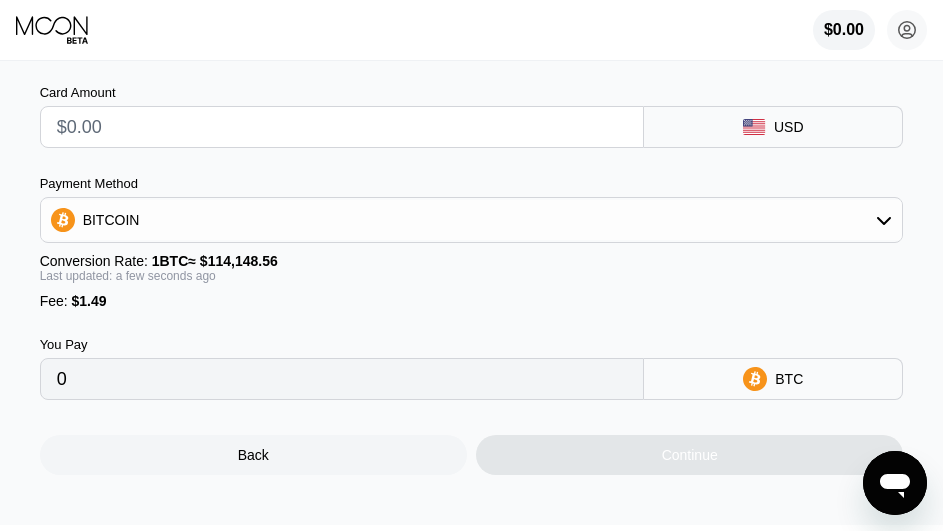 click at bounding box center [342, 127] 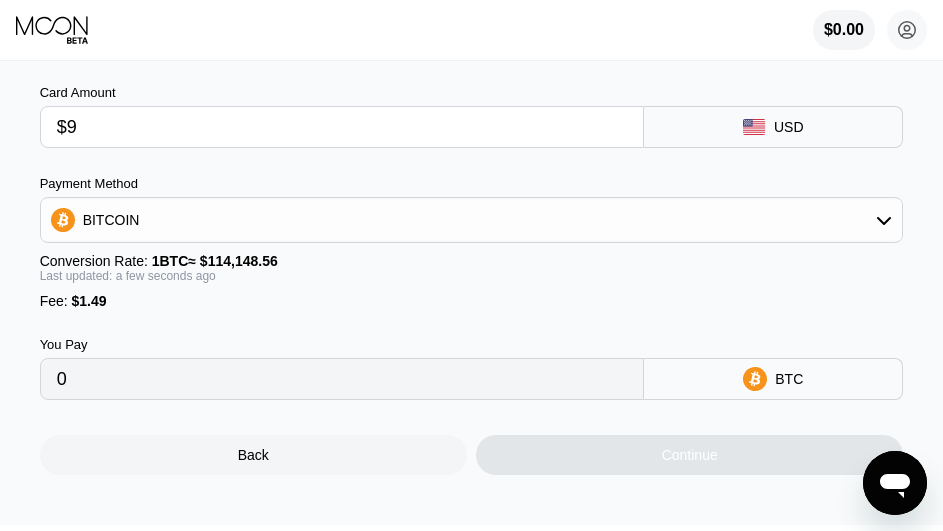 type on "0.00009190" 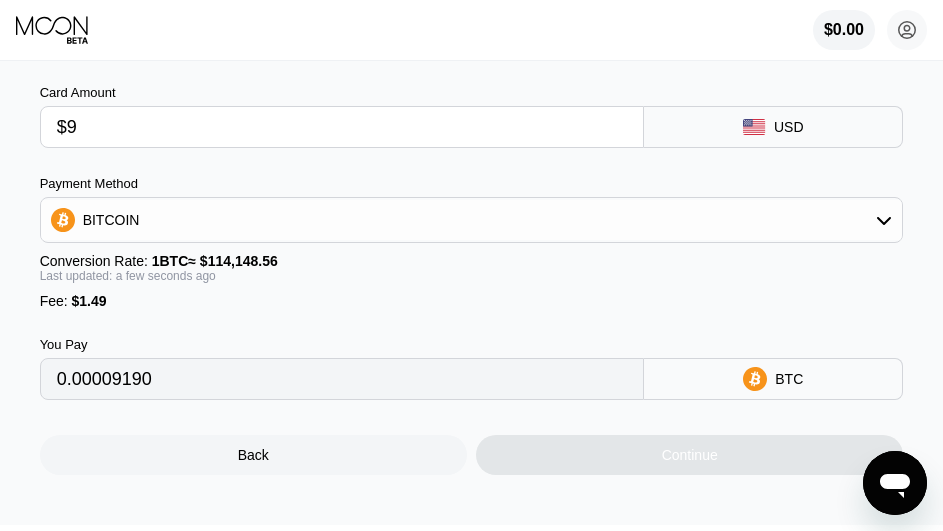 type on "$95" 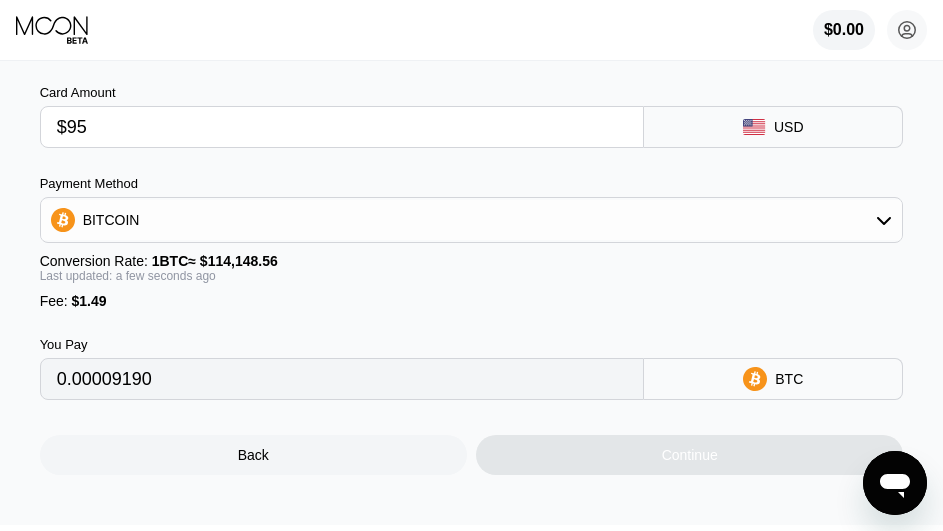 type on "0.00084531" 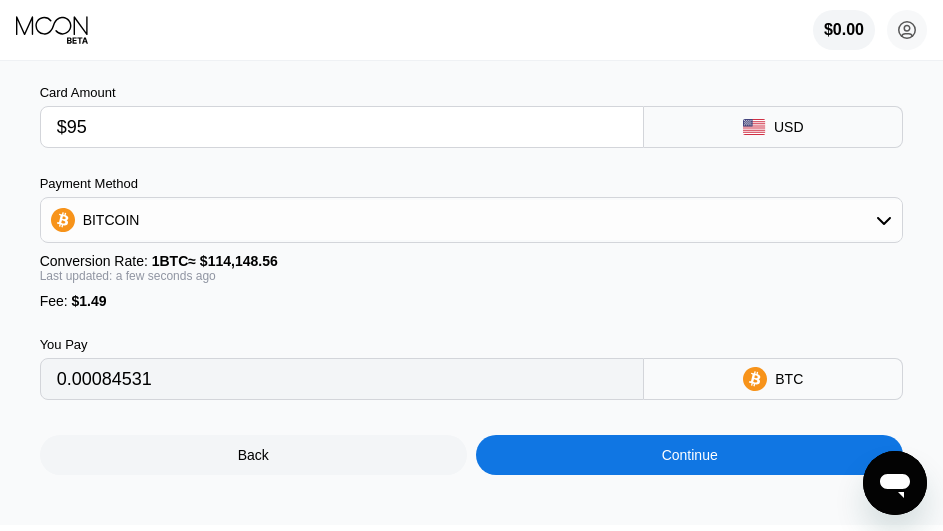 type on "$95" 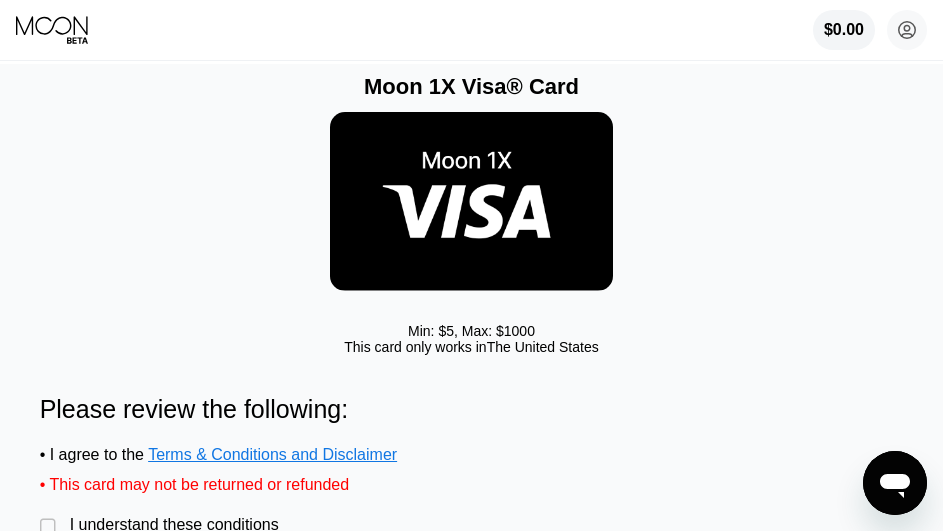 scroll, scrollTop: 100, scrollLeft: 0, axis: vertical 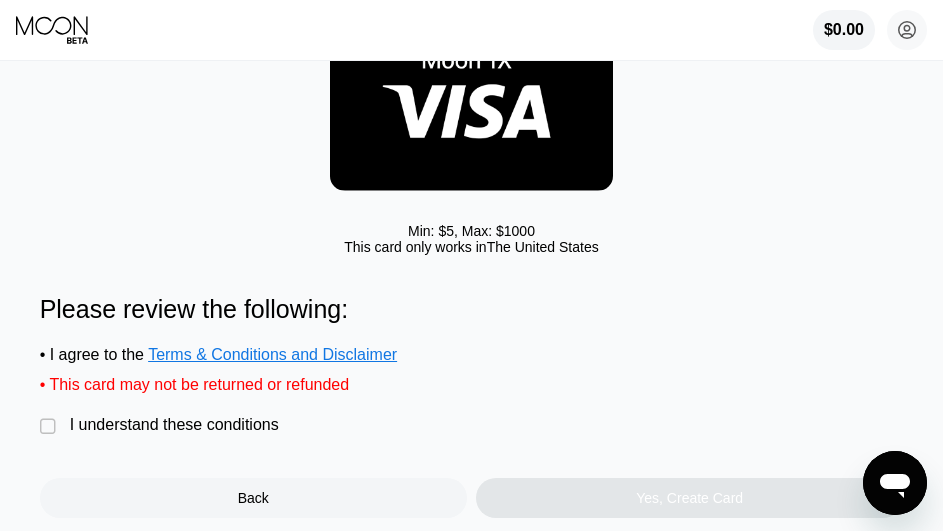 click on "I understand these conditions" at bounding box center (174, 425) 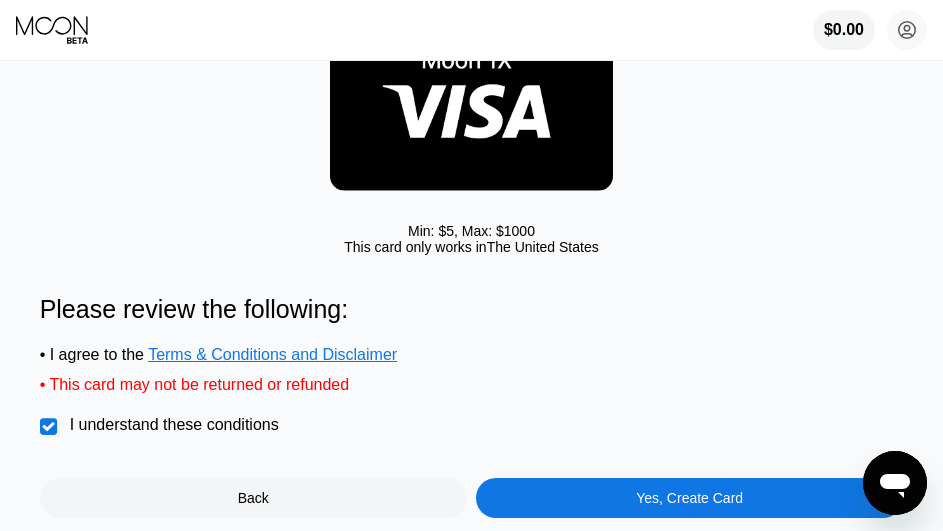 click on "Yes, Create Card" at bounding box center [689, 498] 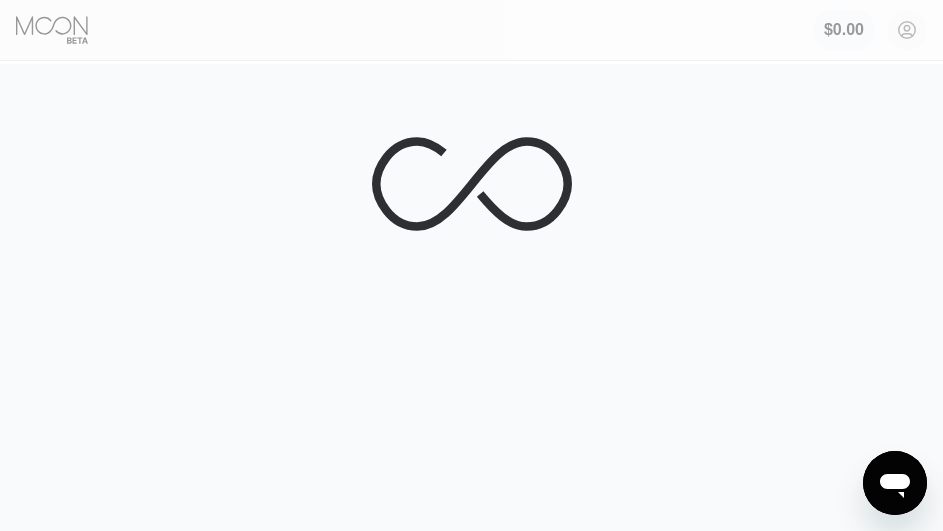 scroll, scrollTop: 0, scrollLeft: 0, axis: both 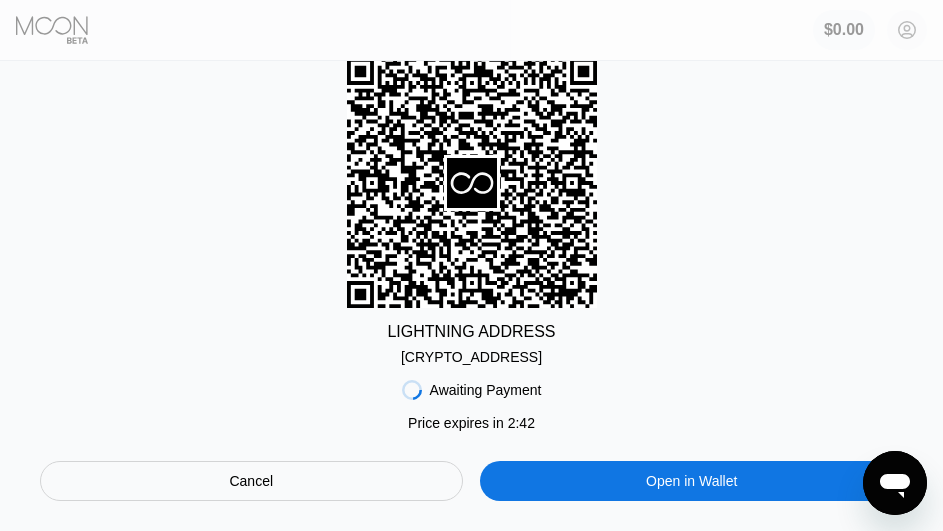 click on "lnbc845370n1p5f...53d0gaggp0u568t" at bounding box center (471, 357) 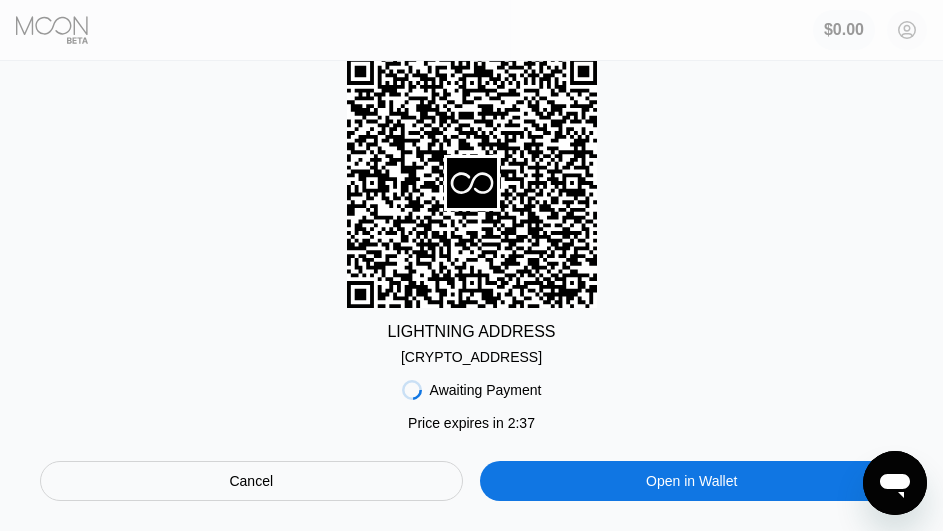 scroll, scrollTop: 0, scrollLeft: 0, axis: both 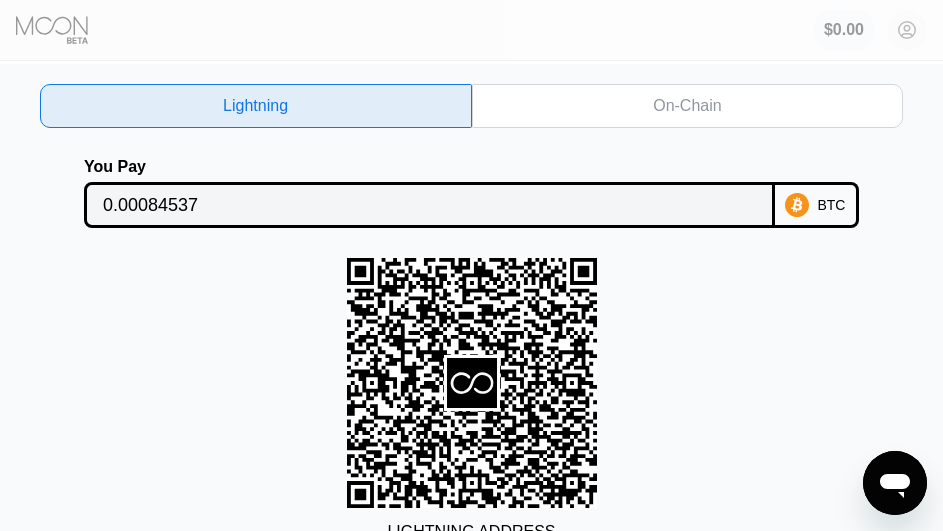 click on "0.00084537" at bounding box center [429, 205] 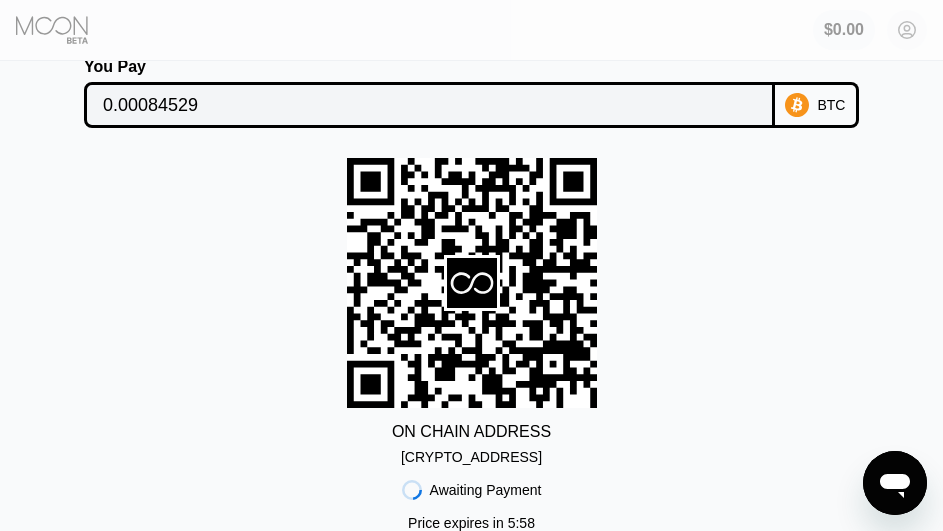 scroll, scrollTop: 200, scrollLeft: 0, axis: vertical 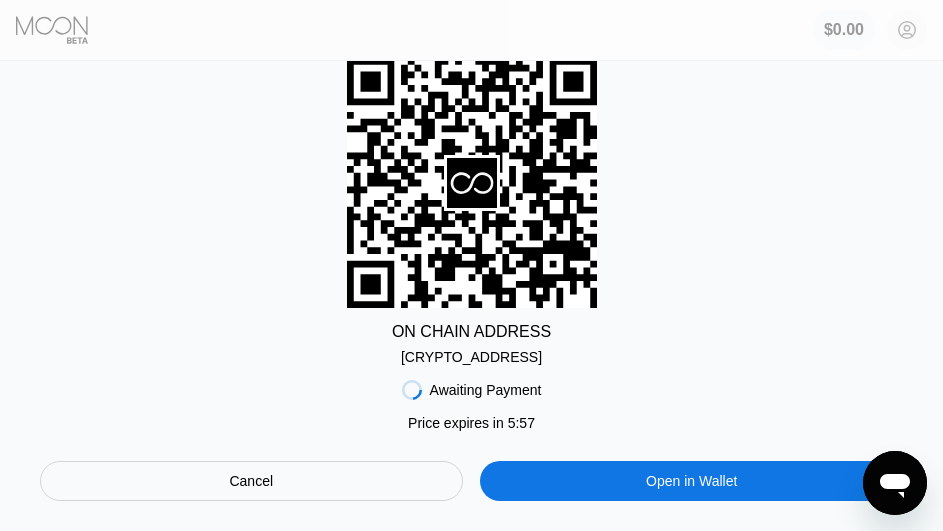 click on "bc1qp7g6sc3xcft...q542dxwvglwll4k" at bounding box center (471, 357) 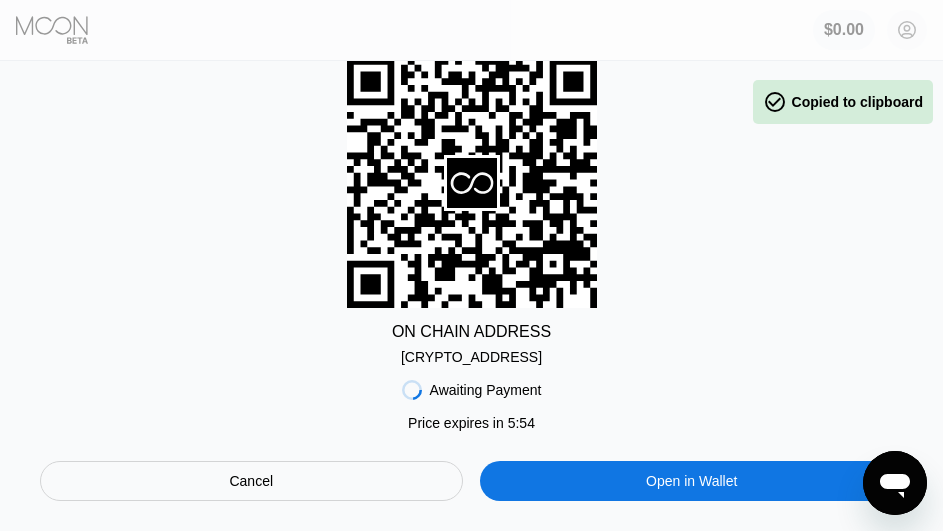 scroll, scrollTop: 0, scrollLeft: 0, axis: both 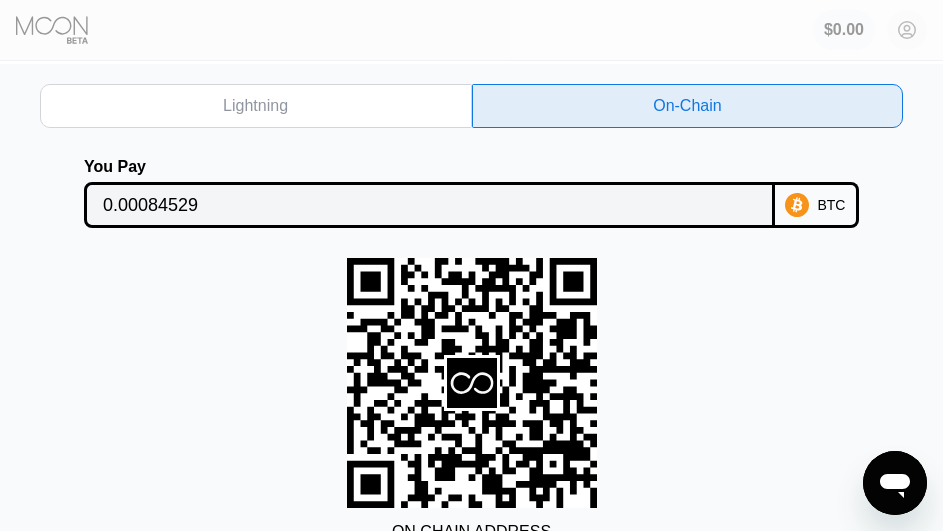 click on "0.00084529" at bounding box center (429, 205) 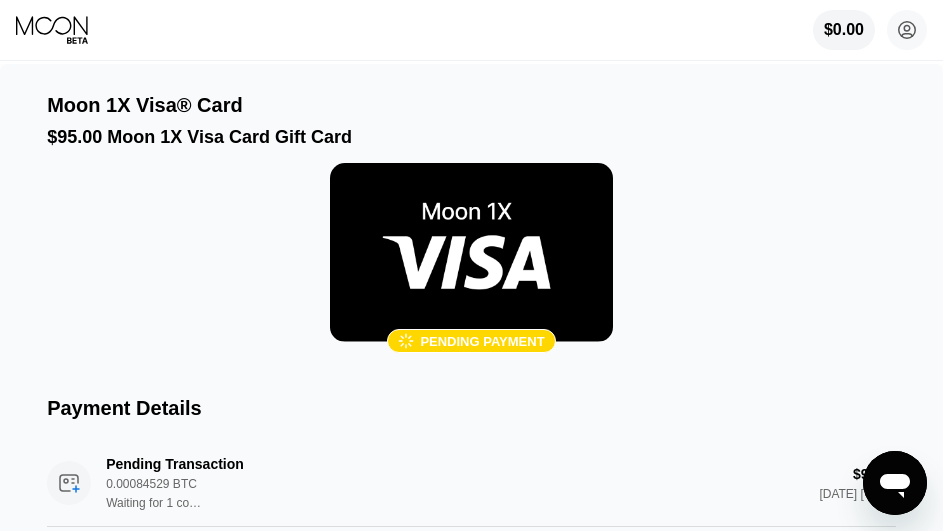 scroll, scrollTop: 0, scrollLeft: 0, axis: both 